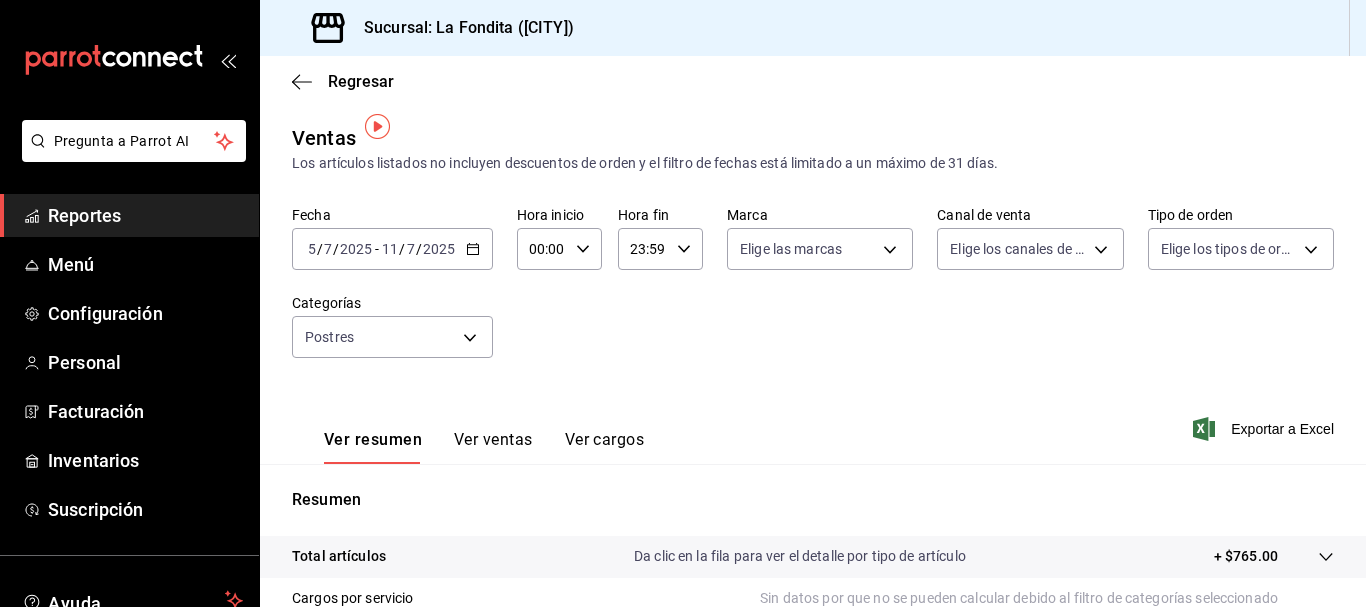 scroll, scrollTop: 0, scrollLeft: 0, axis: both 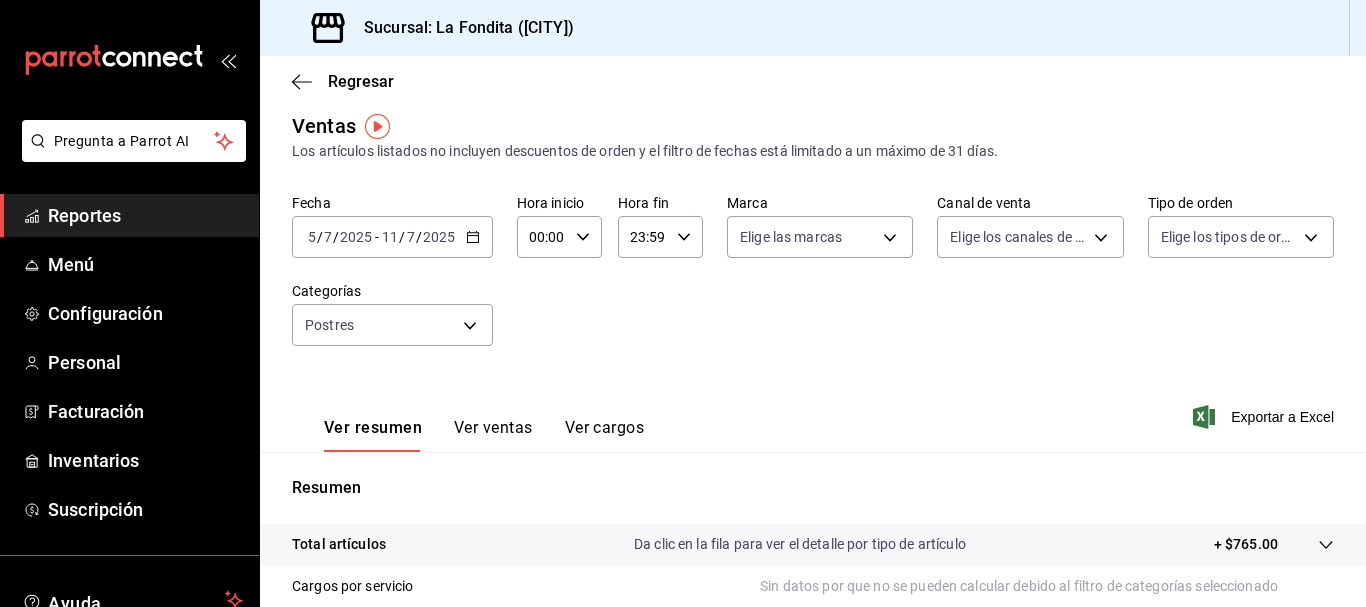 click 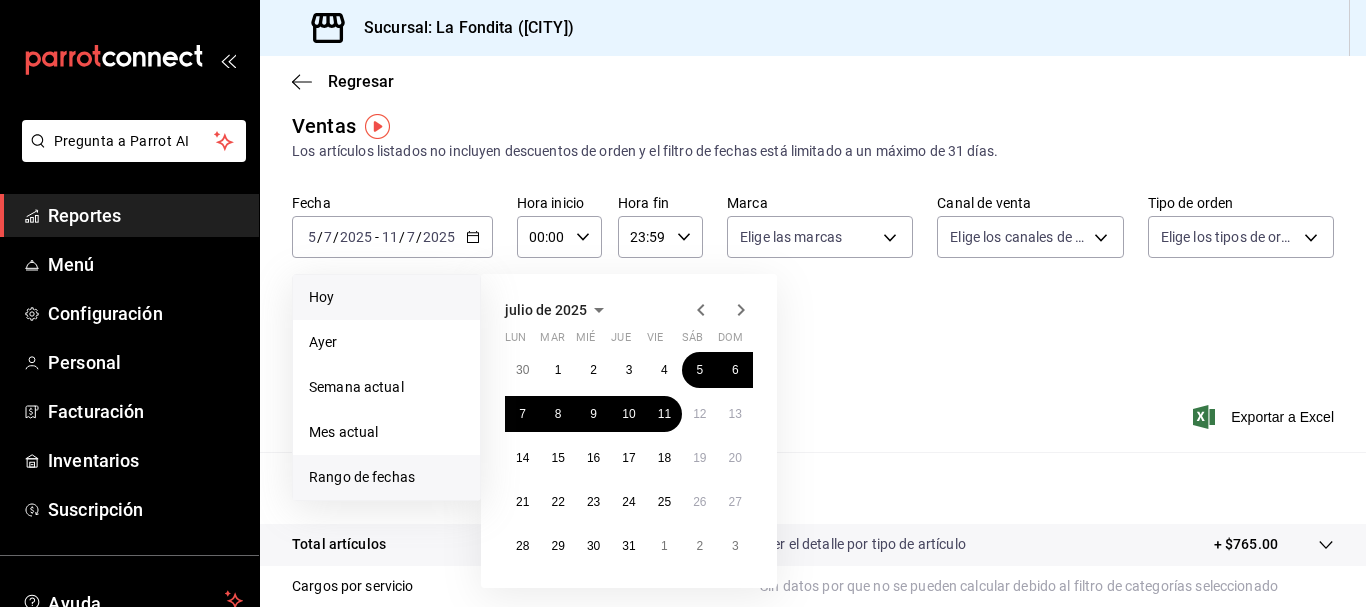 click on "Hoy" at bounding box center (386, 297) 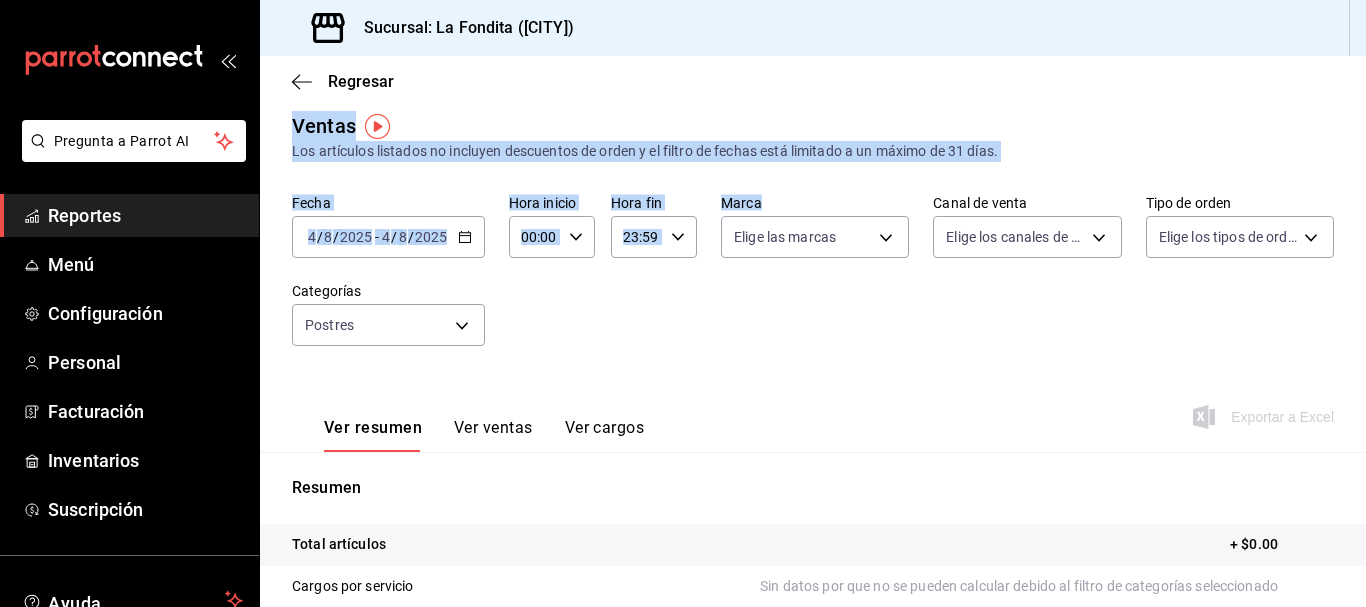 scroll, scrollTop: 0, scrollLeft: 0, axis: both 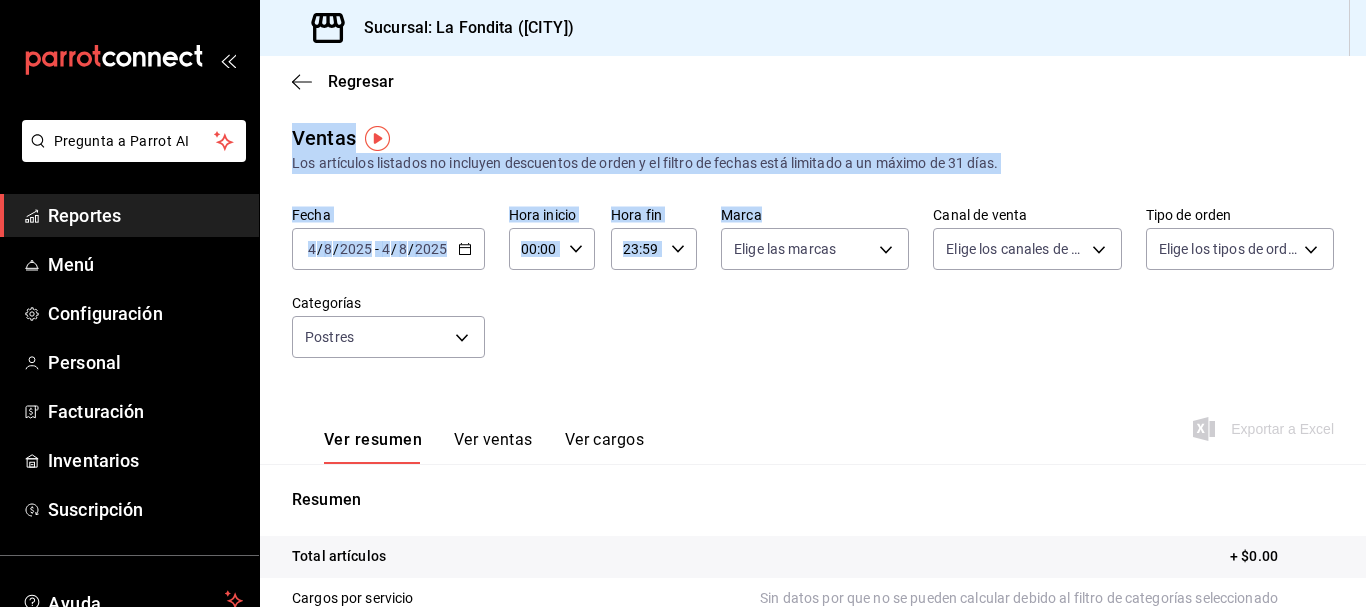 drag, startPoint x: 833, startPoint y: 288, endPoint x: 836, endPoint y: -17, distance: 305.01474 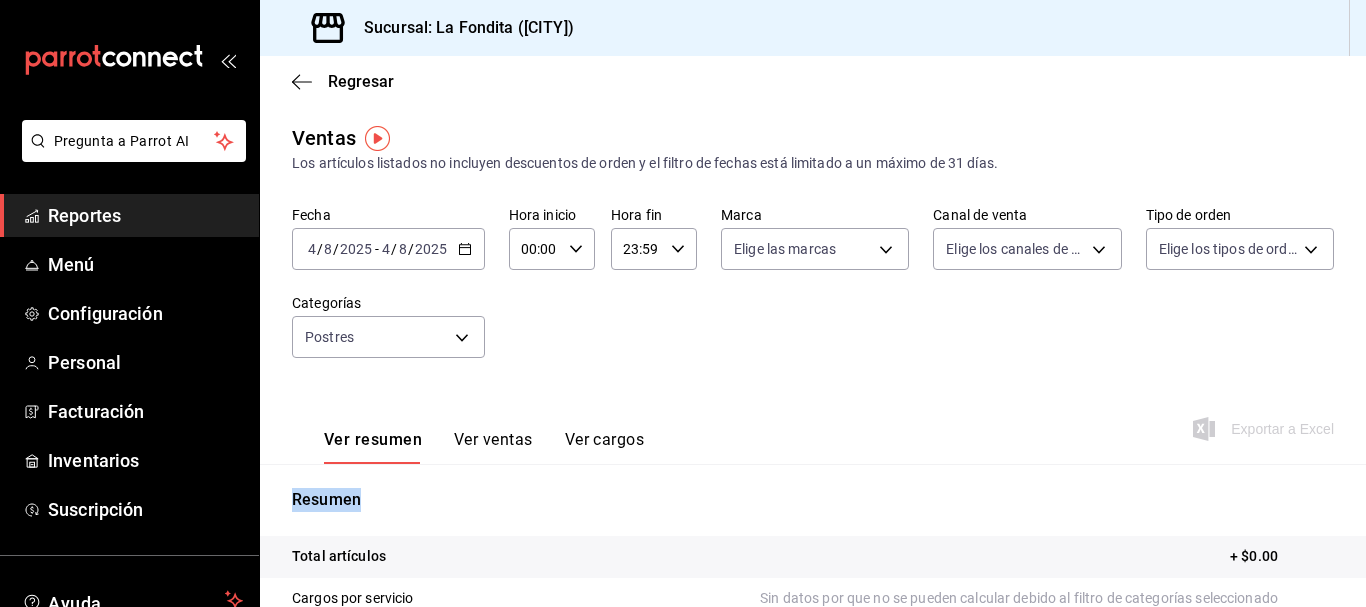 drag, startPoint x: 822, startPoint y: 430, endPoint x: 804, endPoint y: 388, distance: 45.694637 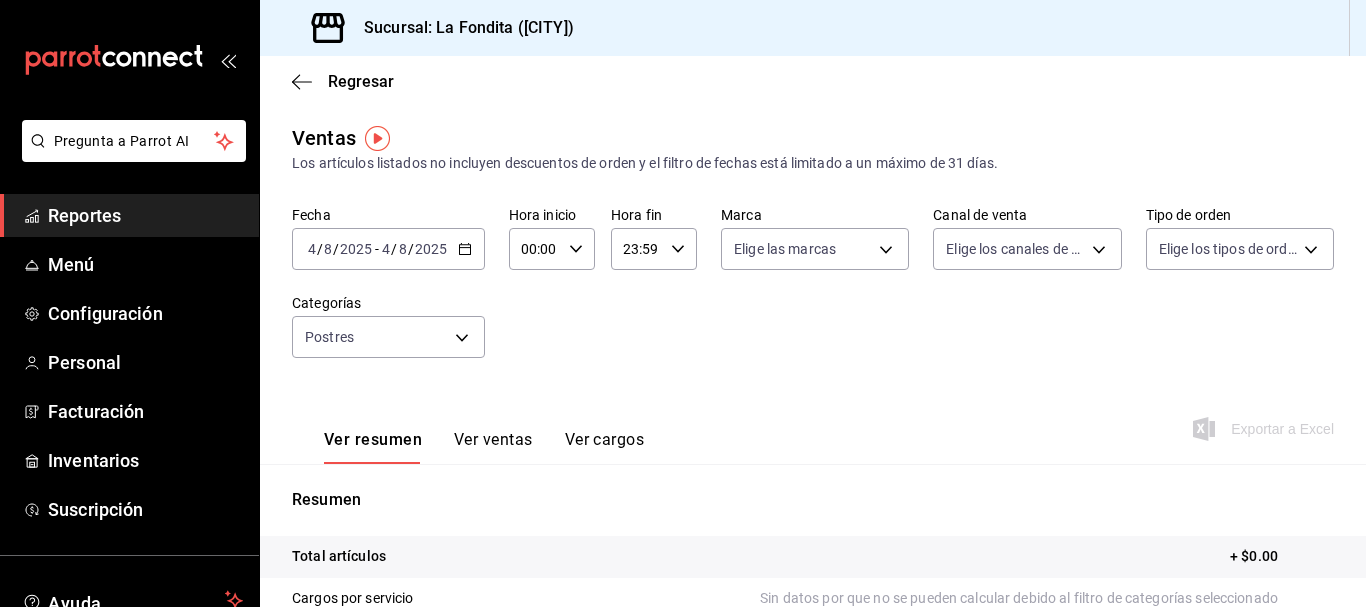 drag, startPoint x: 811, startPoint y: 395, endPoint x: 841, endPoint y: 449, distance: 61.77378 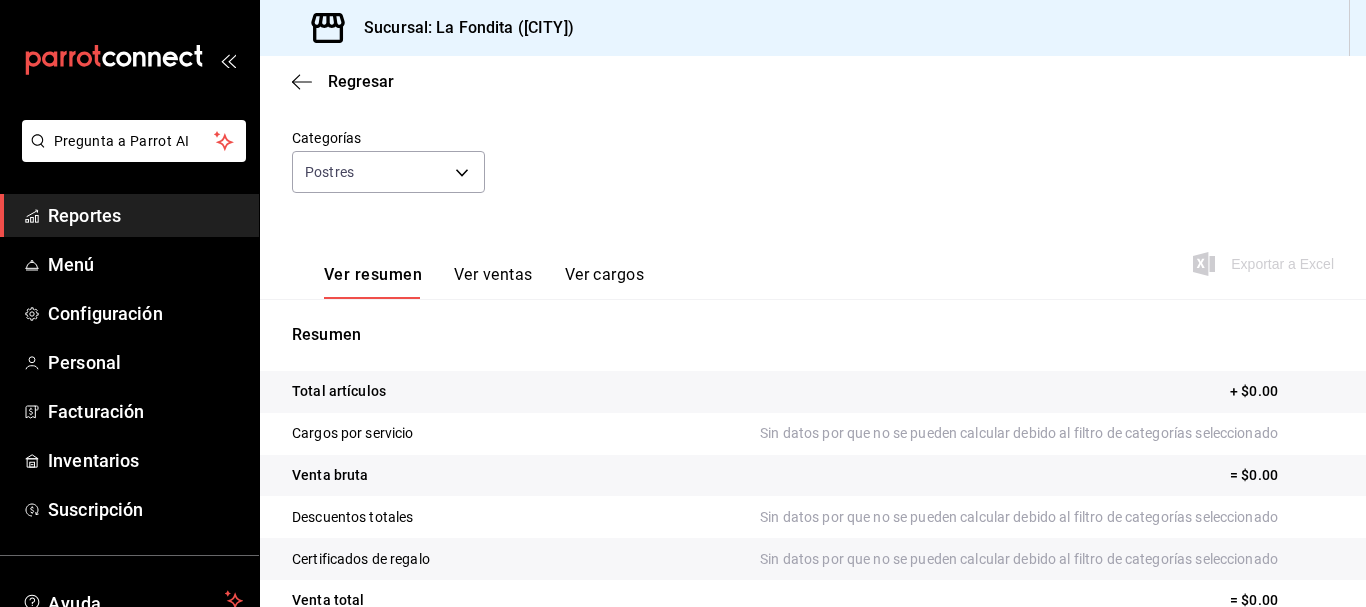 scroll, scrollTop: 205, scrollLeft: 0, axis: vertical 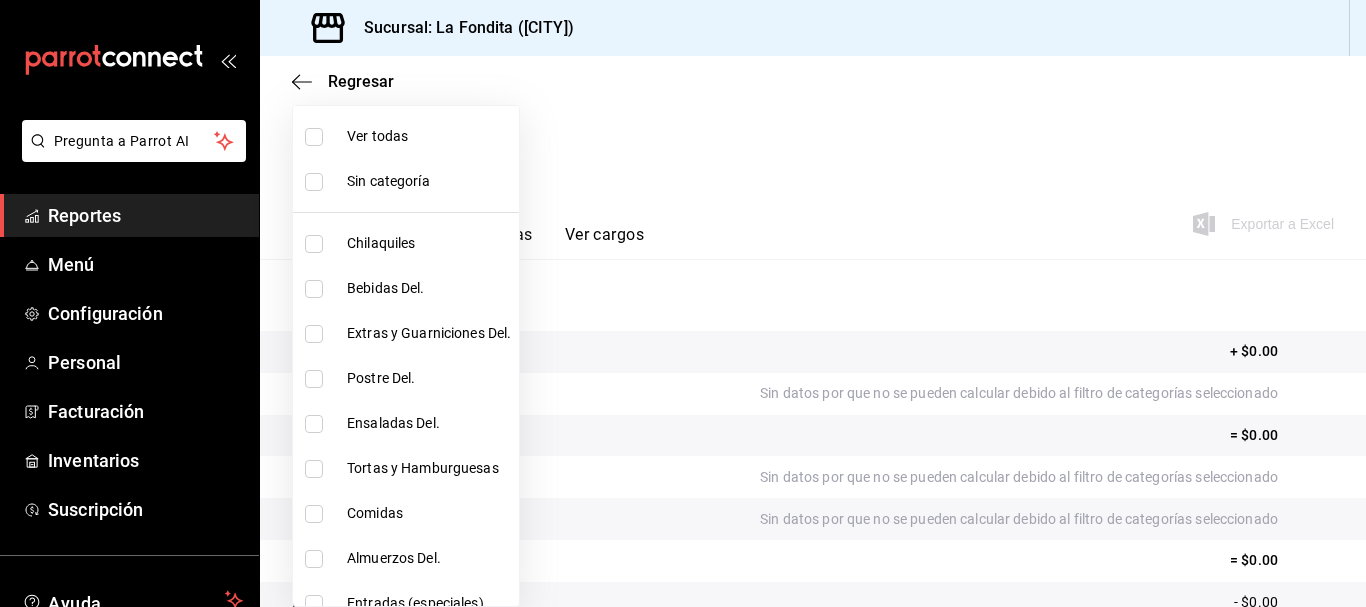click on "Daniel Martinez   Sugerir nueva función   Sucursal: La Fondita ([CITY]) Regresar Ventas Los artículos listados no incluyen descuentos de orden y el filtro de fechas está limitado a un máximo de 31 días. Fecha [DATE] [DATE] - [DATE] [DATE] Hora inicio 00:00 Hora inicio Hora fin 23:59 Hora fin Marca Elige las marcas Canal de venta Elige los canales de venta Tipo de orden Elige los tipos de orden Categorías Postres fe64b954-1fed-4c56-b402-8148441b49cc Ver resumen Ver ventas Ver cargos Exportar a Excel Resumen Total artículos + $0.00 Cargos por servicio  Sin datos por que no se pueden calcular debido al filtro de categorías seleccionado Venta bruta = $0.00 Descuentos totales  Sin datos por que no se pueden calcular debido al filtro de categorías seleccionado Certificados de regalo Venta total = $0.00 Impuestos - $0.00 Venta neta = $0.00 Reportes" at bounding box center [683, 303] 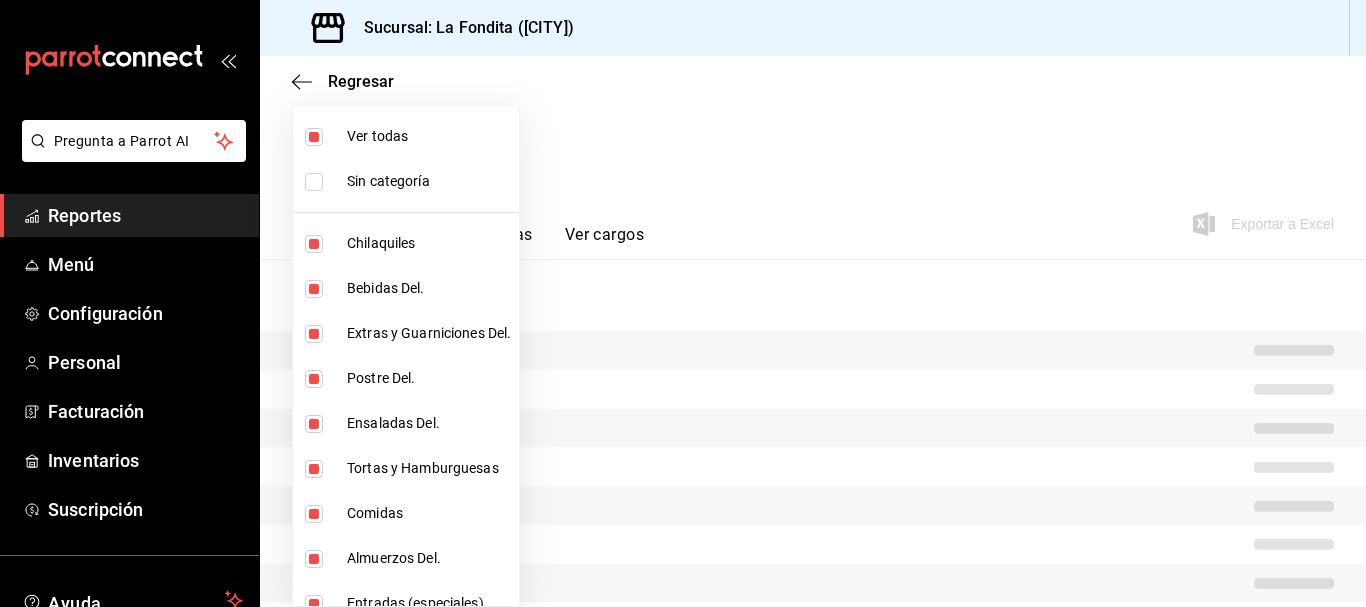 click at bounding box center [683, 303] 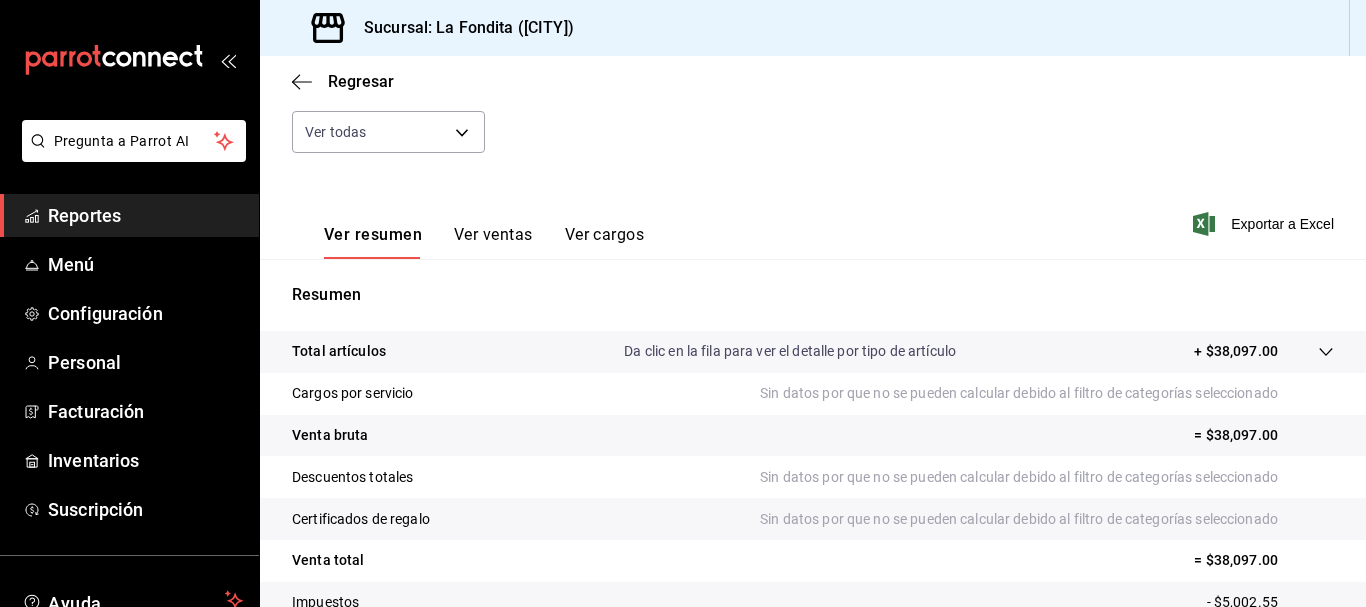 click on "Ver ventas" at bounding box center [493, 242] 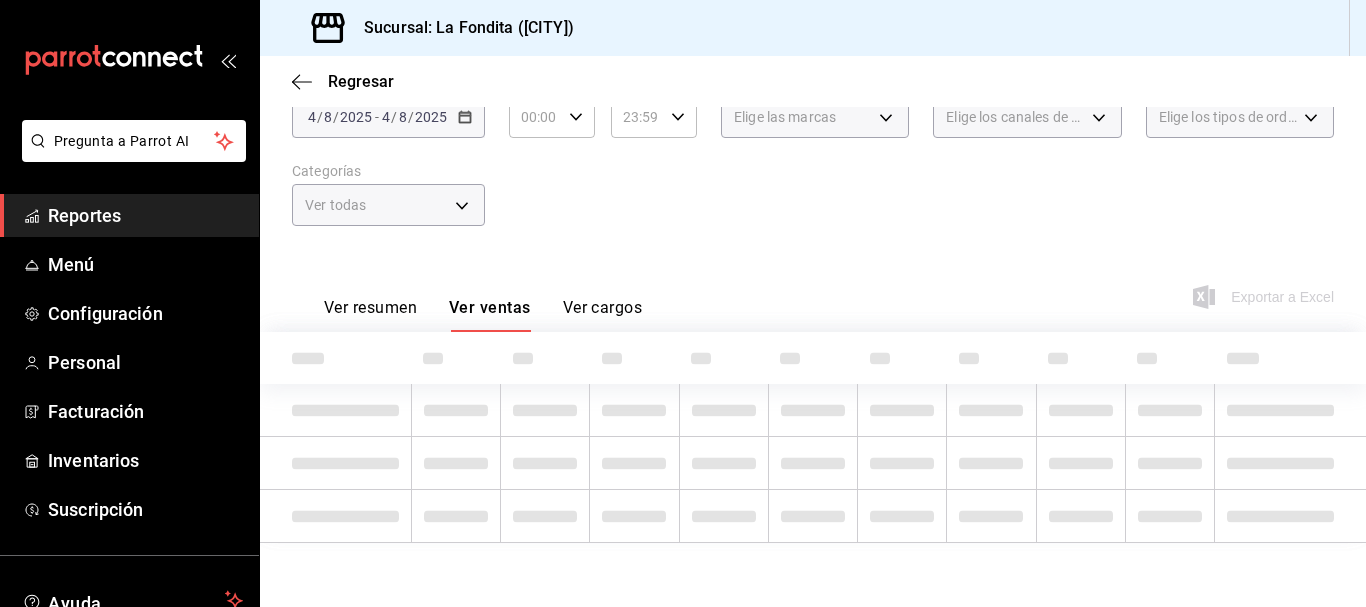 scroll, scrollTop: 205, scrollLeft: 0, axis: vertical 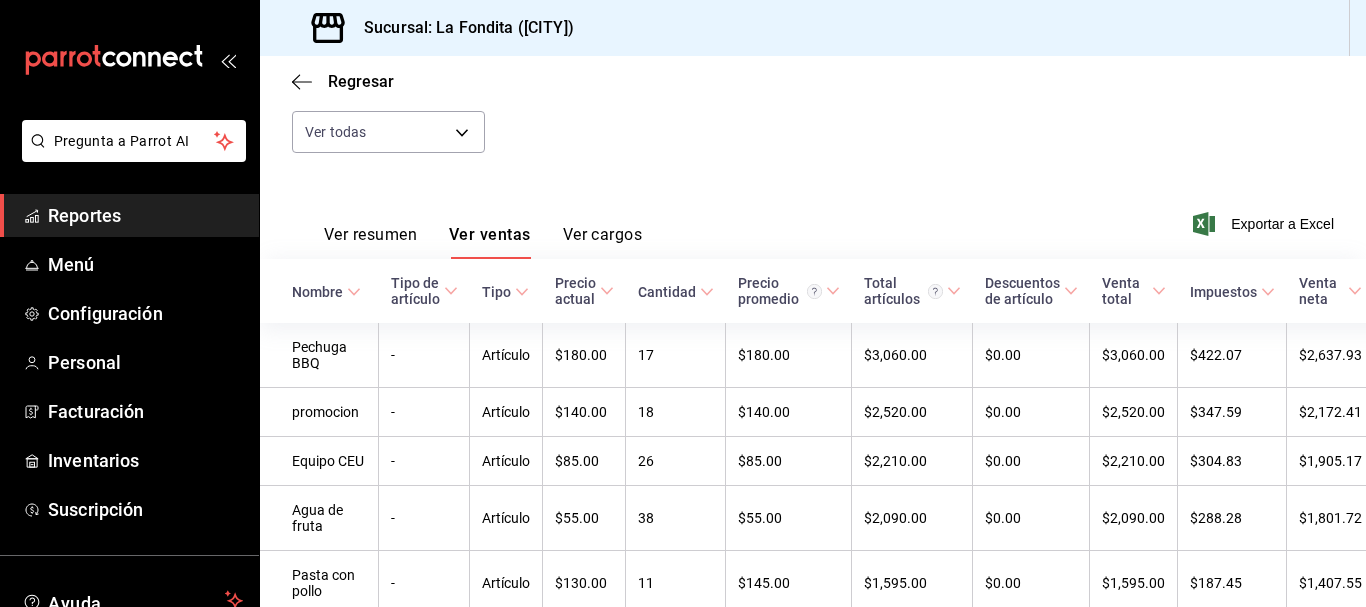 click on "Ver resumen" at bounding box center (370, 242) 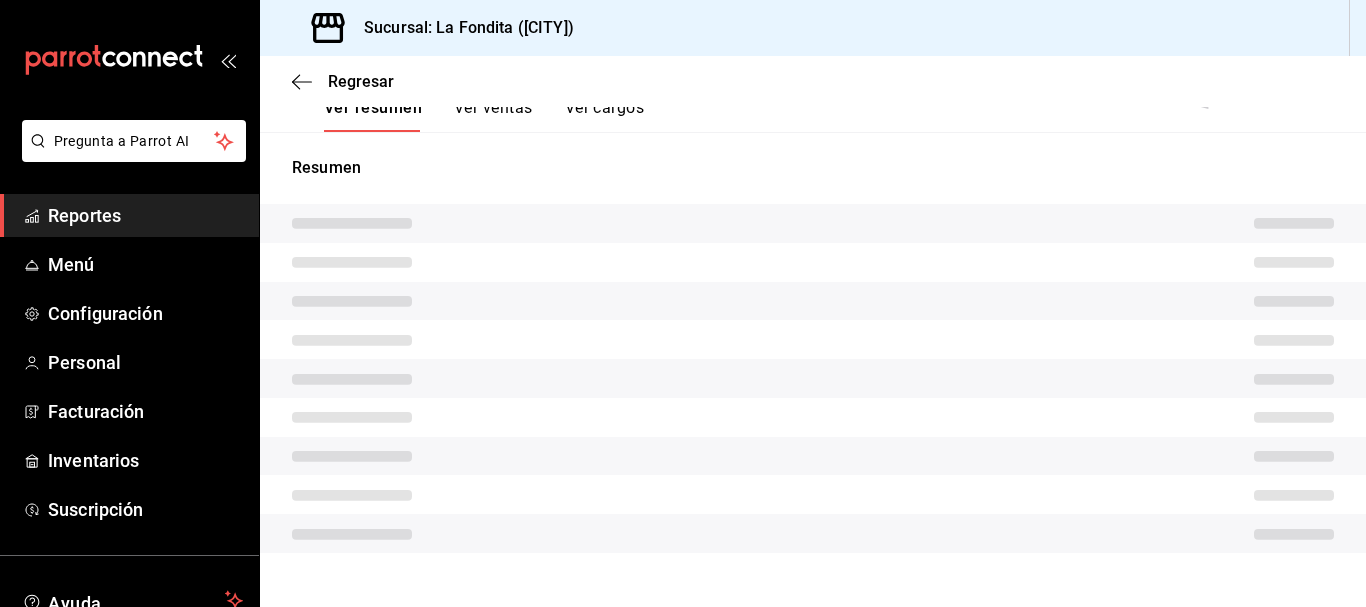 scroll, scrollTop: 309, scrollLeft: 0, axis: vertical 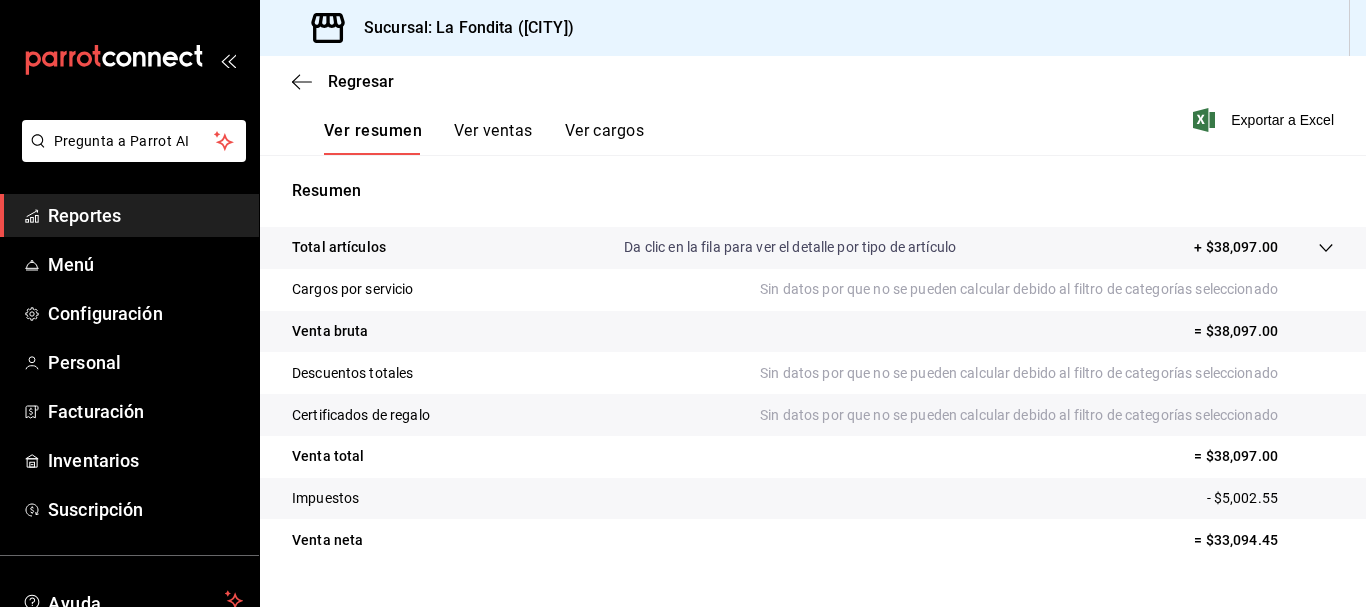 click on "Venta bruta = $38,097.00" at bounding box center [813, 332] 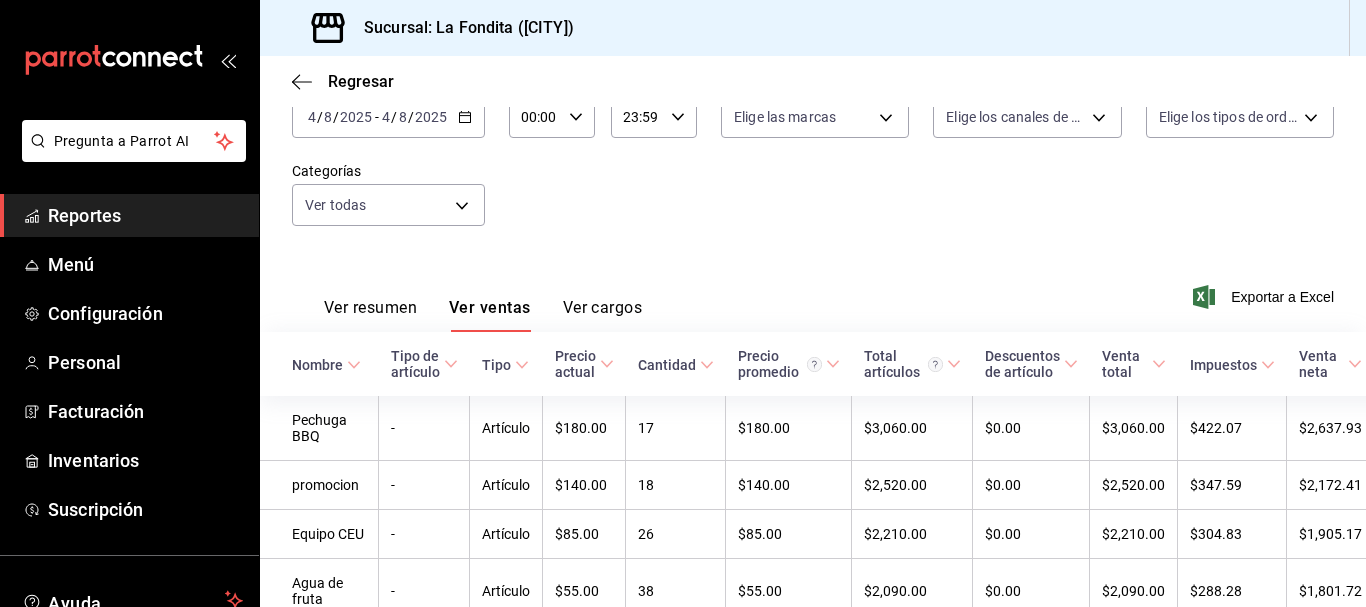 scroll, scrollTop: 309, scrollLeft: 0, axis: vertical 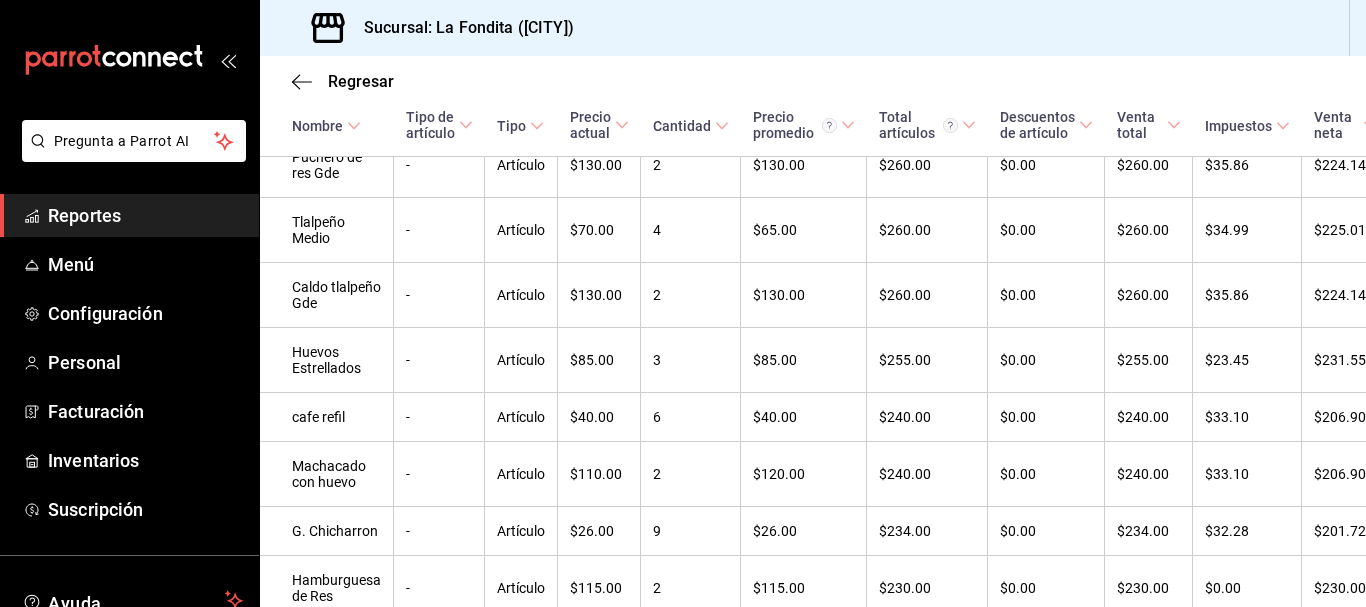 type 